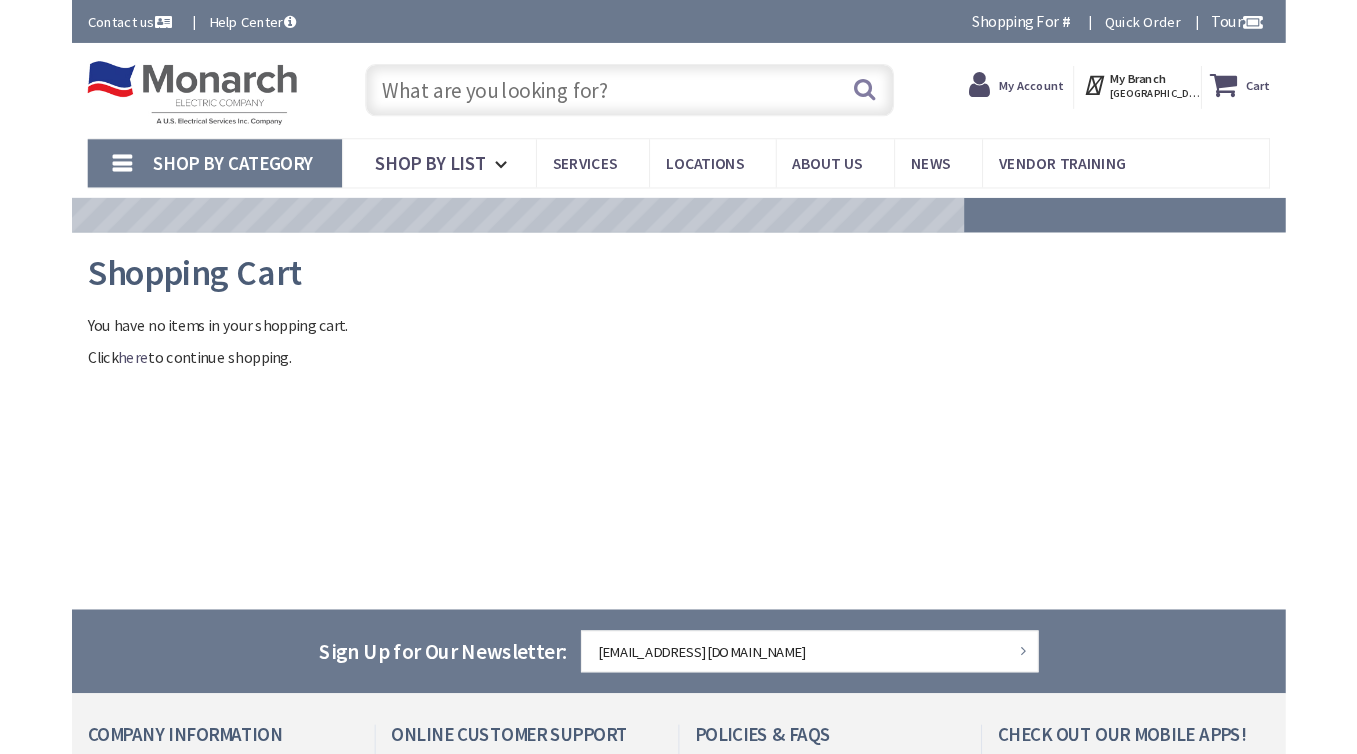 scroll, scrollTop: 0, scrollLeft: 0, axis: both 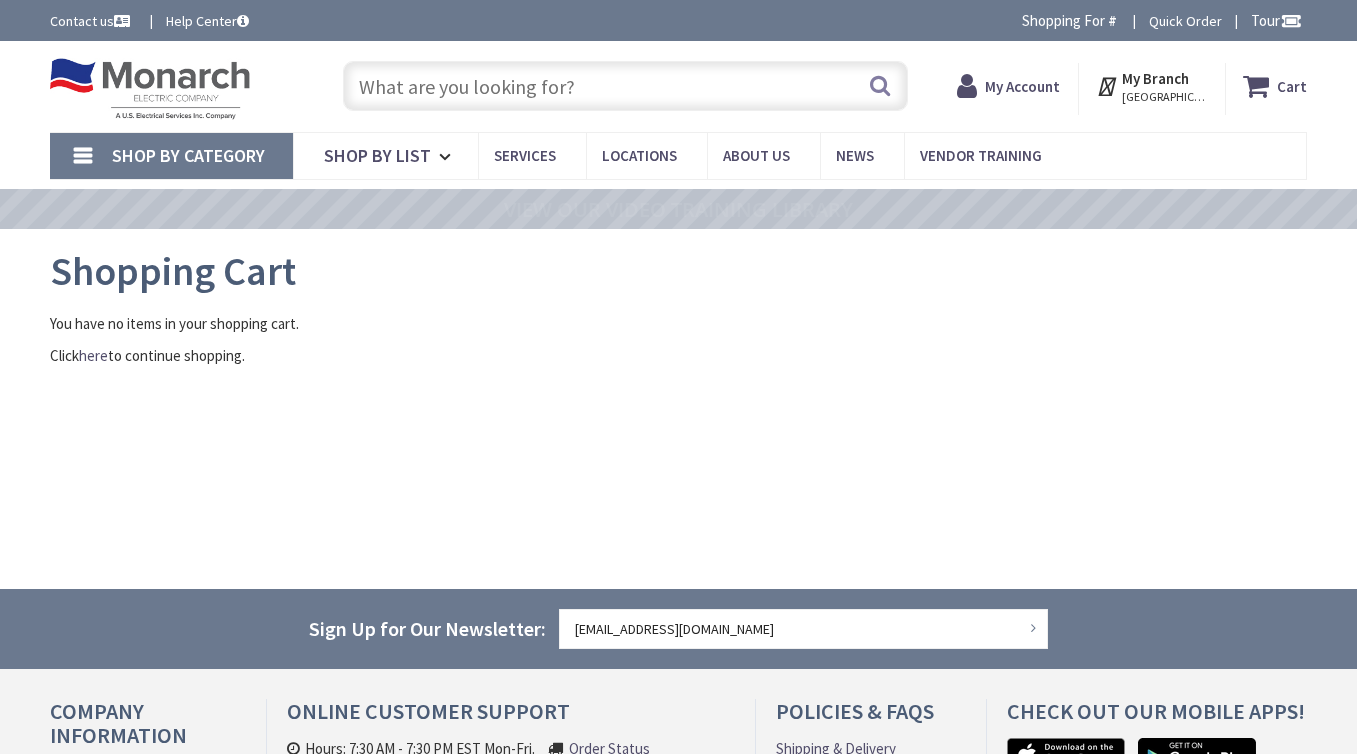 type on "Country Club Ln, [GEOGRAPHIC_DATA], [GEOGRAPHIC_DATA]" 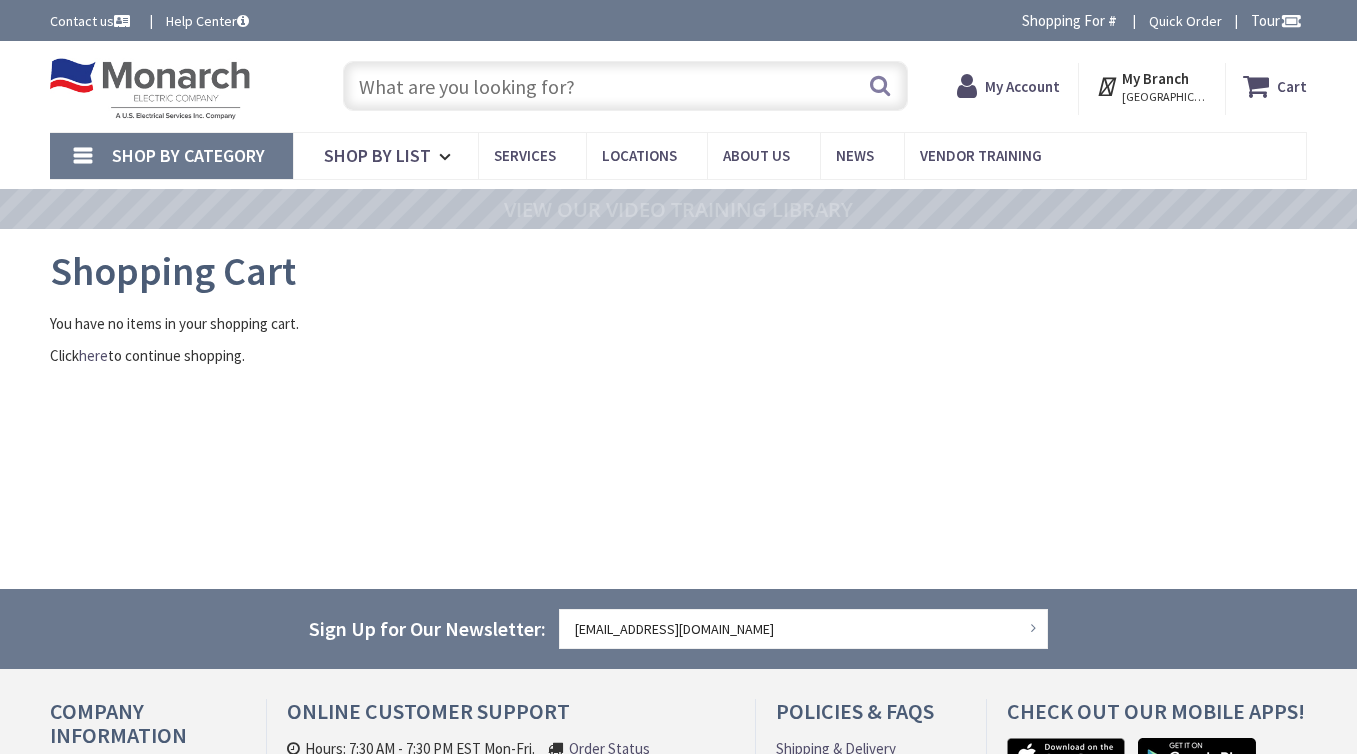 click at bounding box center [625, 86] 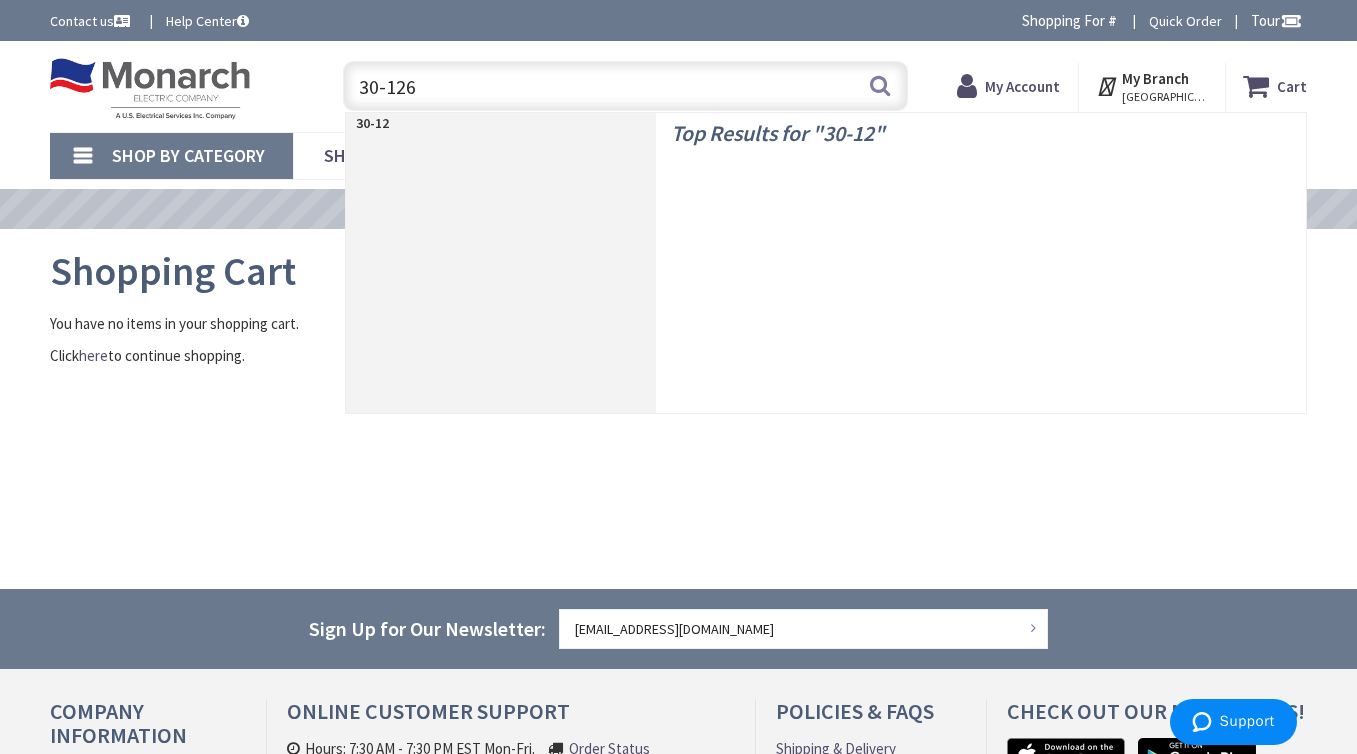 type on "30-1264" 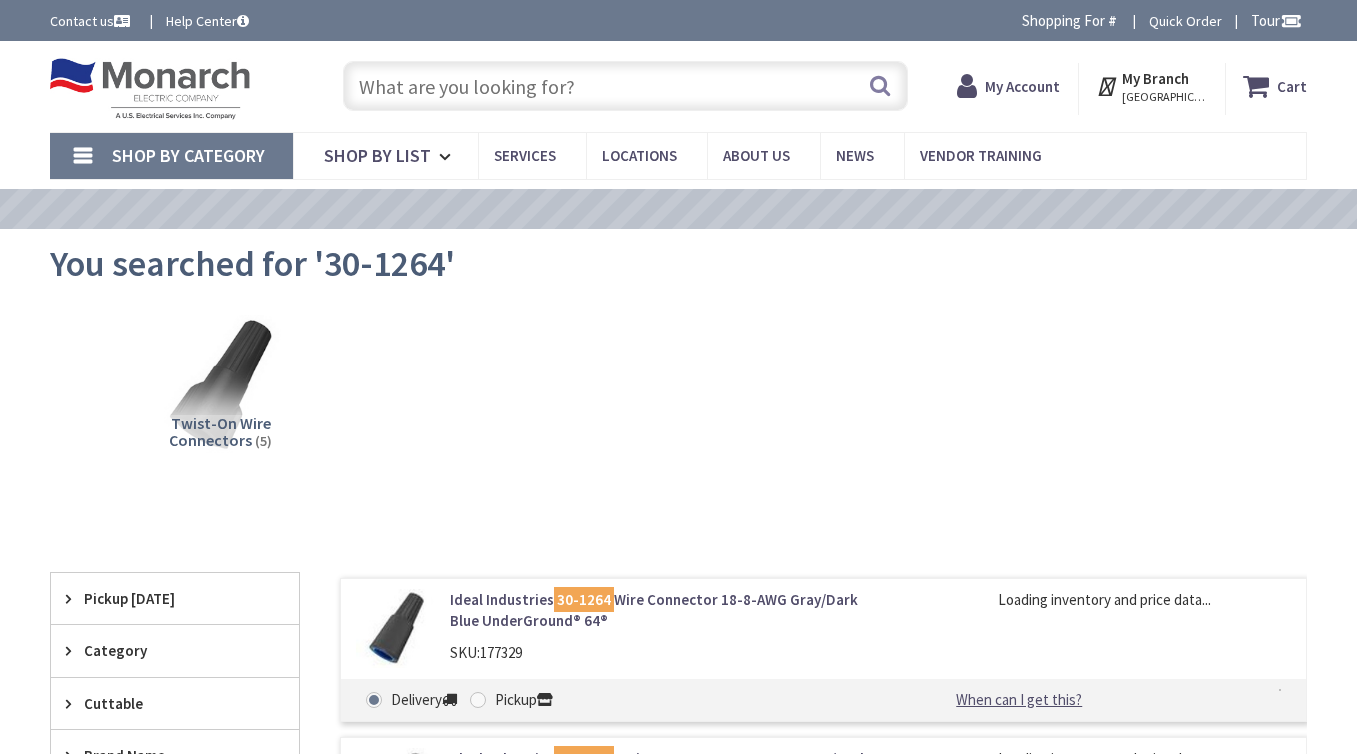 scroll, scrollTop: 0, scrollLeft: 0, axis: both 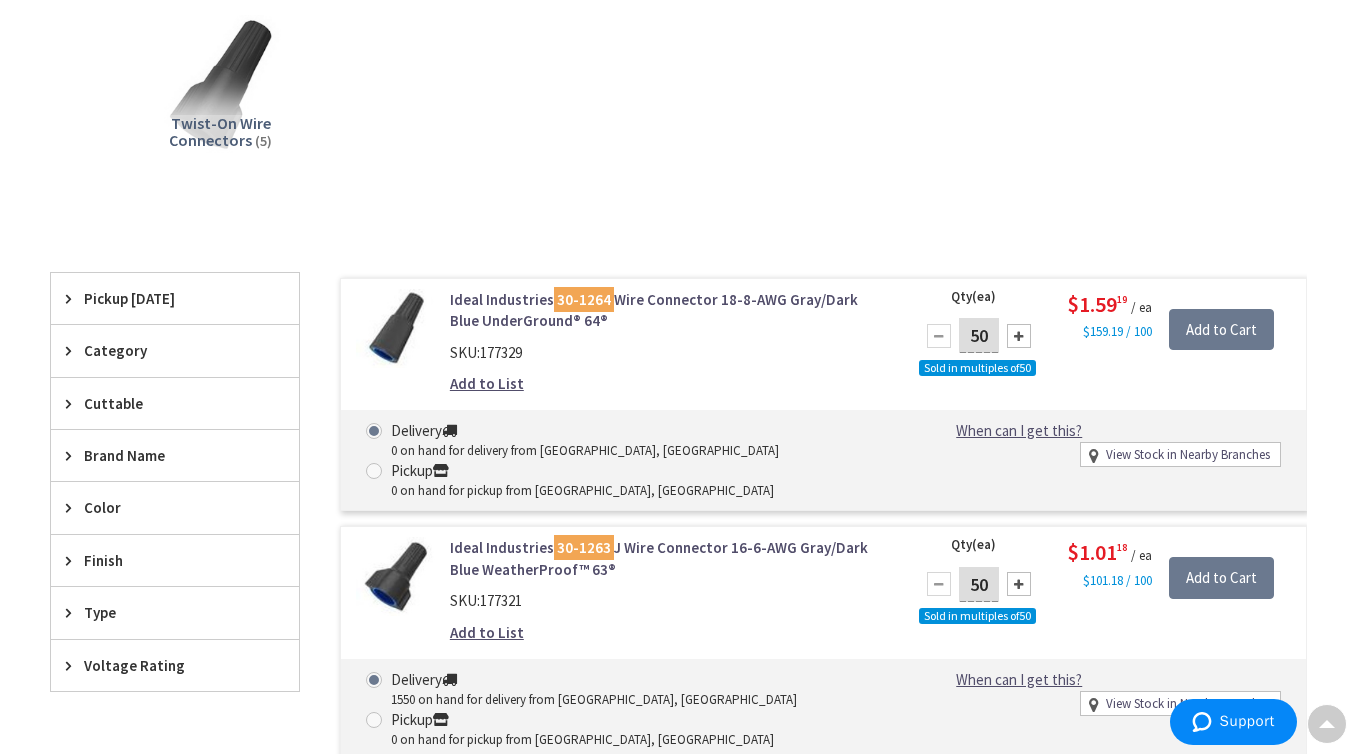 click on "Ideal Industries  30-1263 J Wire Connector 16-6-AWG Gray/Dark Blue WeatherProof™ 63®" at bounding box center (669, 558) 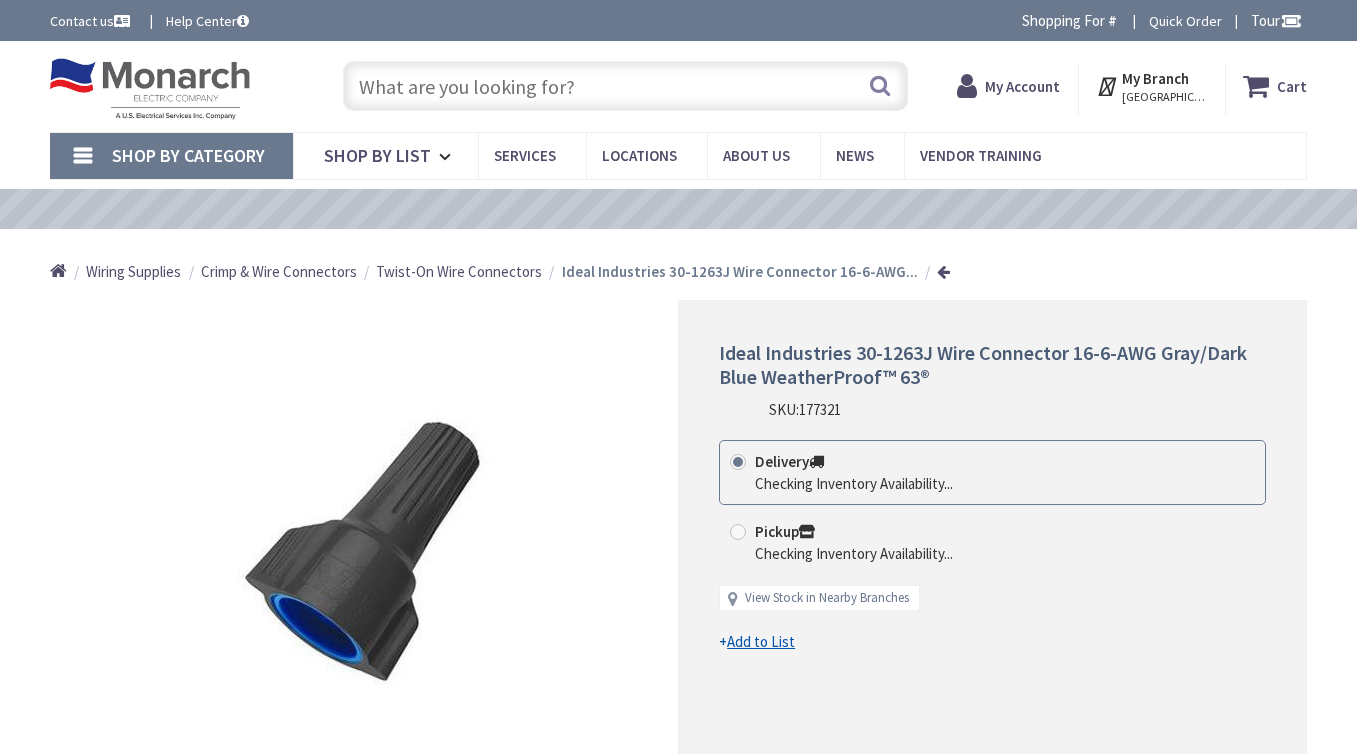 scroll, scrollTop: 0, scrollLeft: 0, axis: both 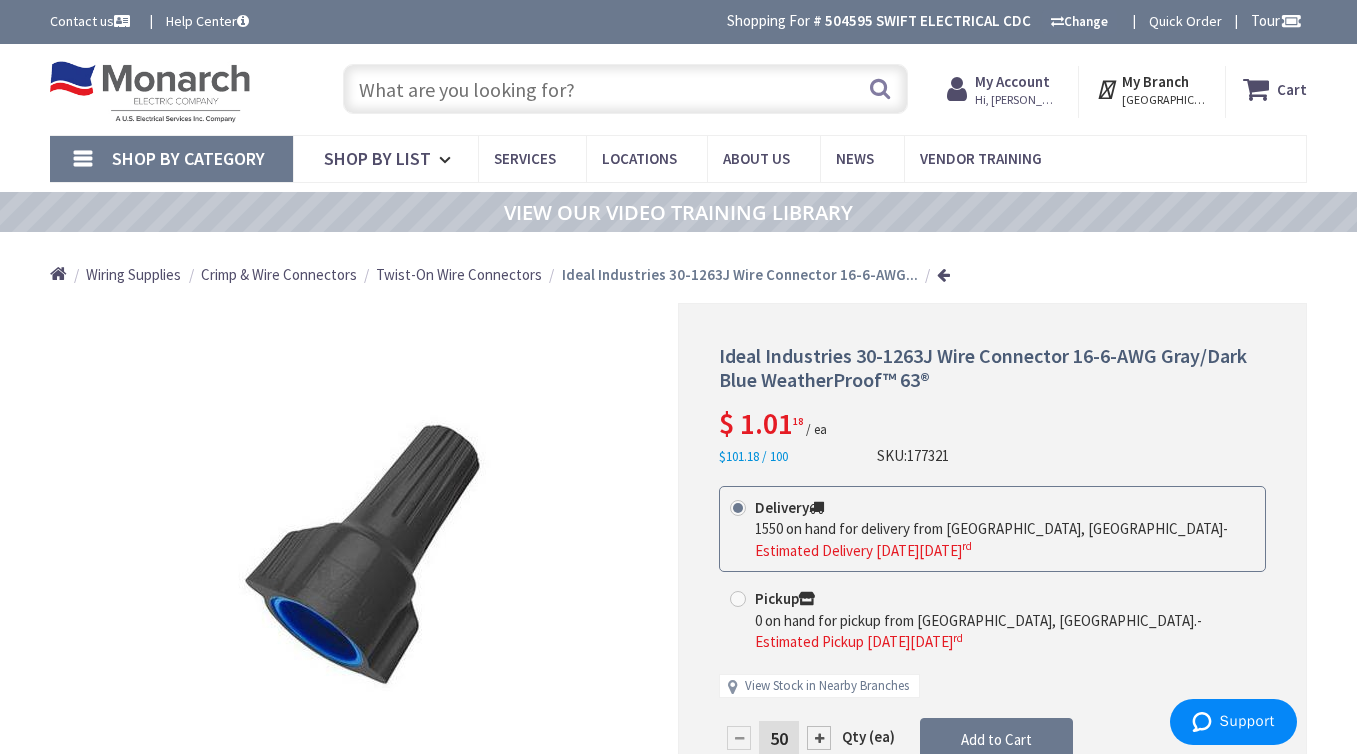 click at bounding box center (625, 89) 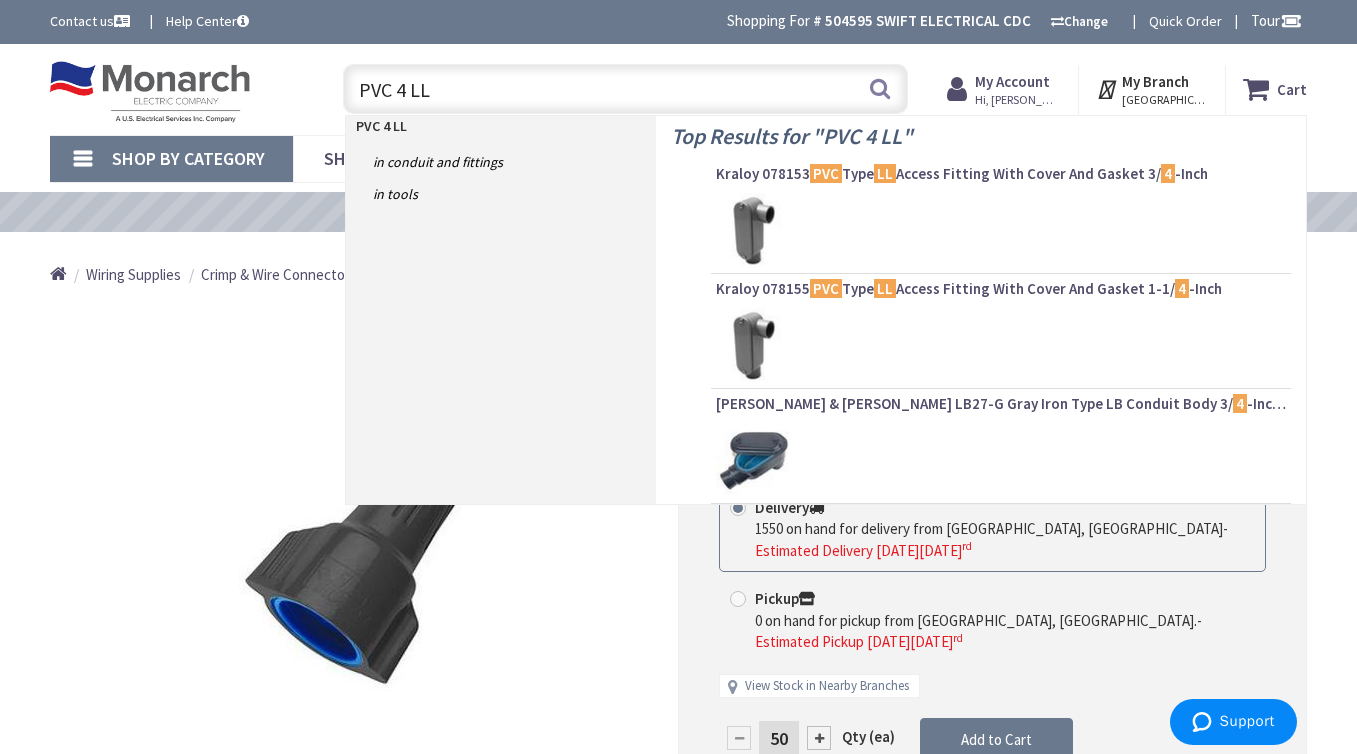 click on "PVC 4 LL" at bounding box center (625, 89) 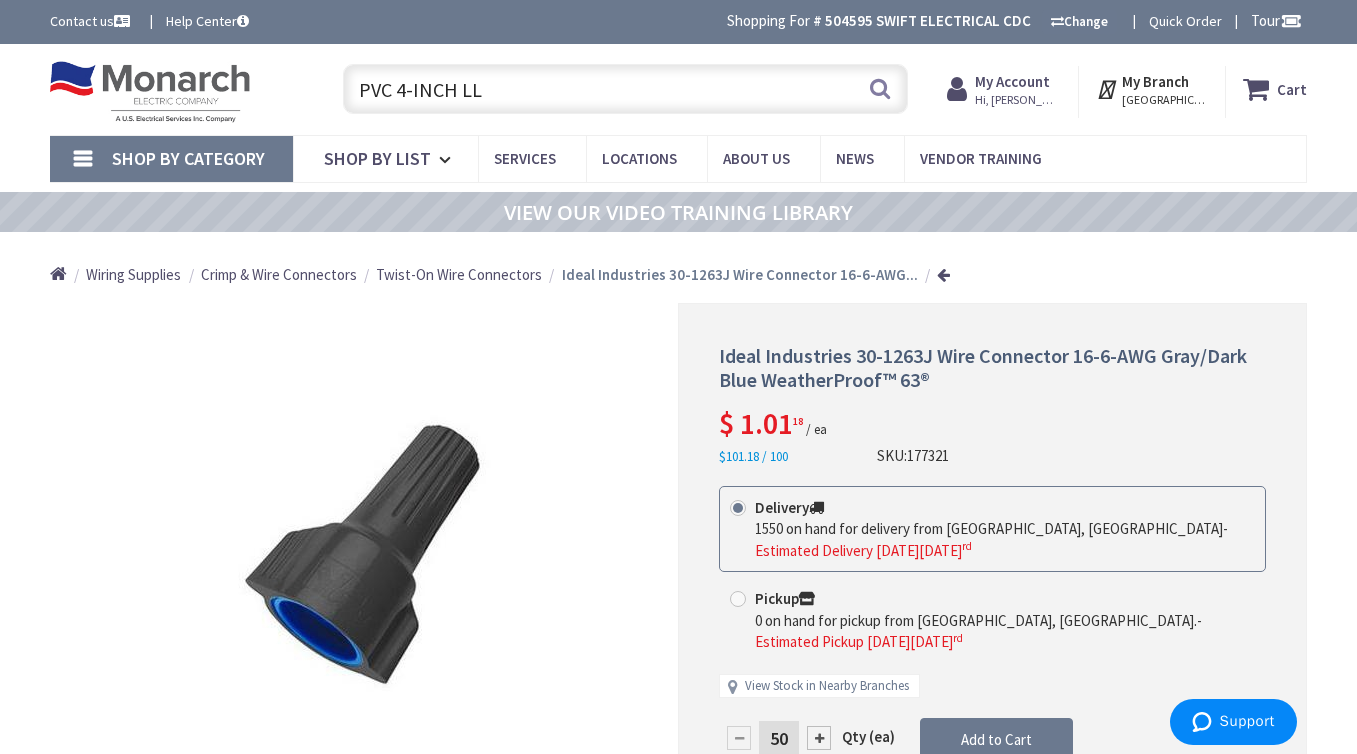 type on "PVC 4-INCH LL" 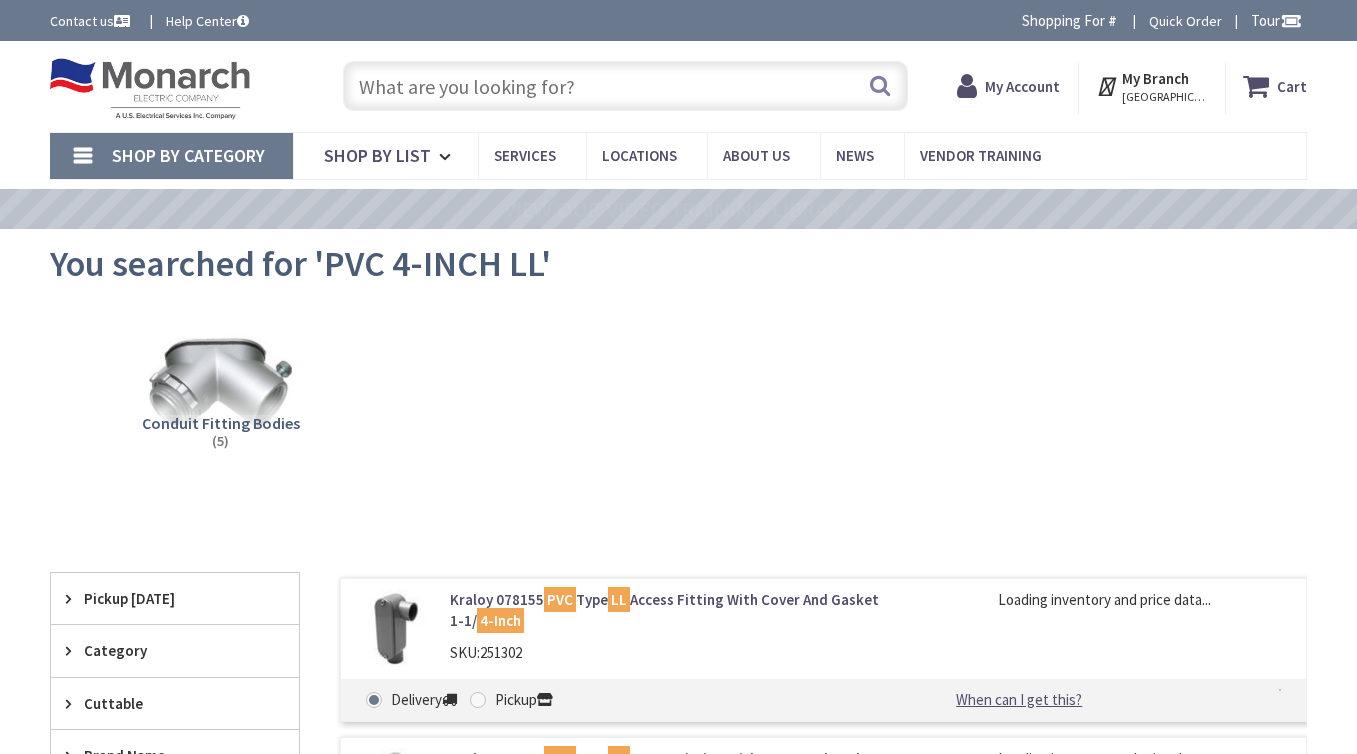 scroll, scrollTop: 0, scrollLeft: 0, axis: both 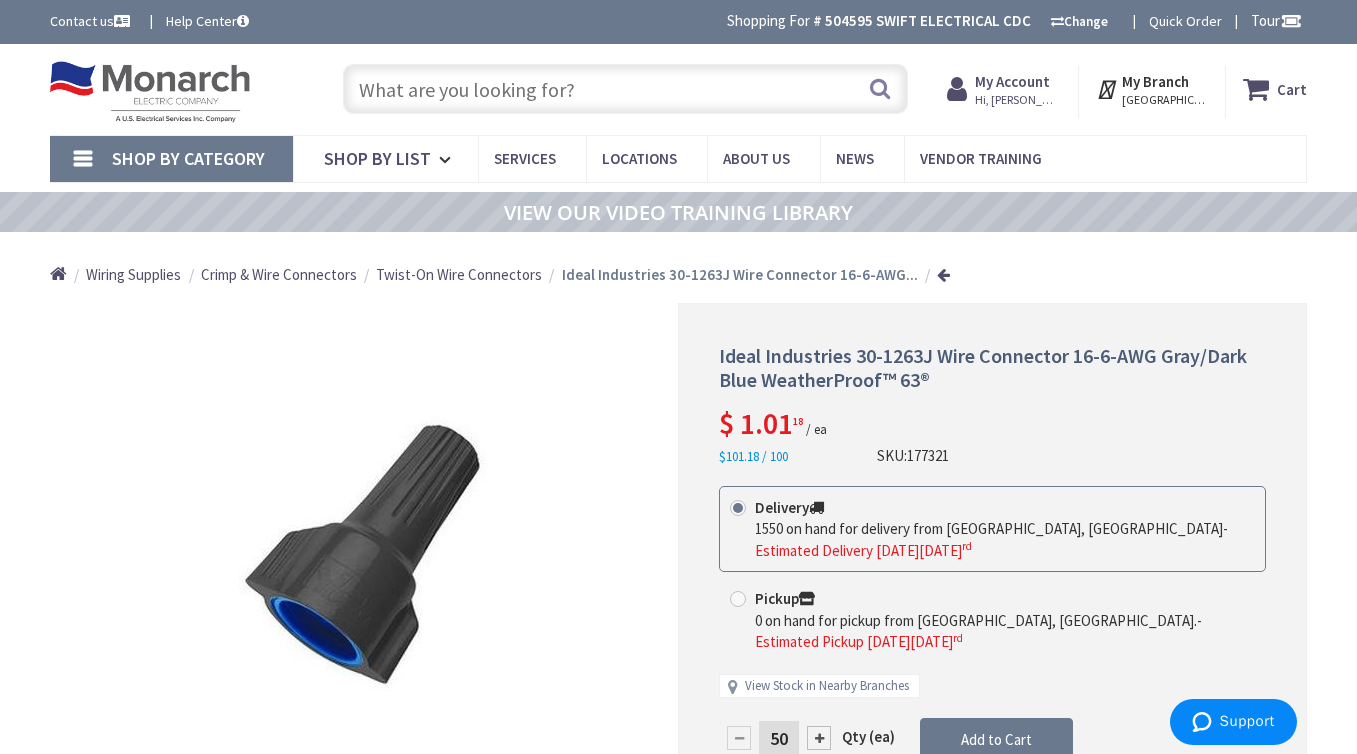 click at bounding box center [625, 89] 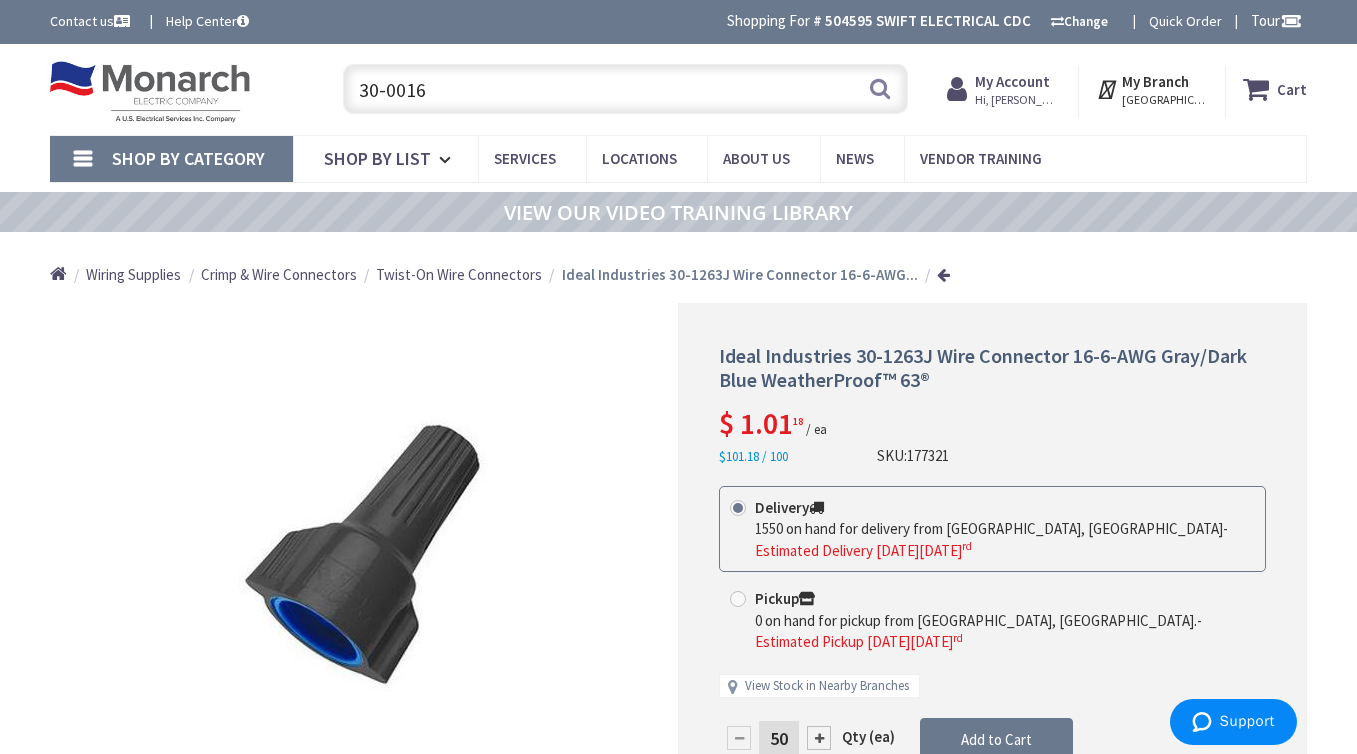 type on "30-0016" 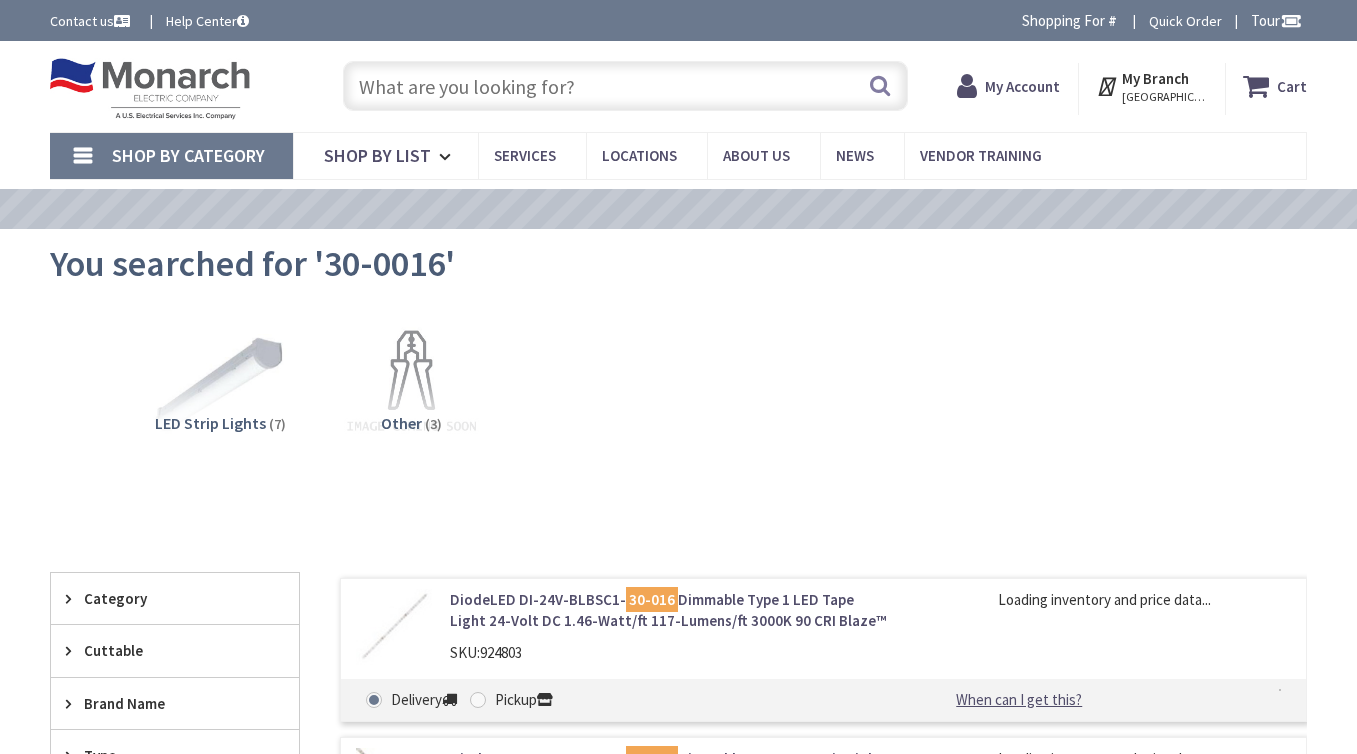 scroll, scrollTop: 0, scrollLeft: 0, axis: both 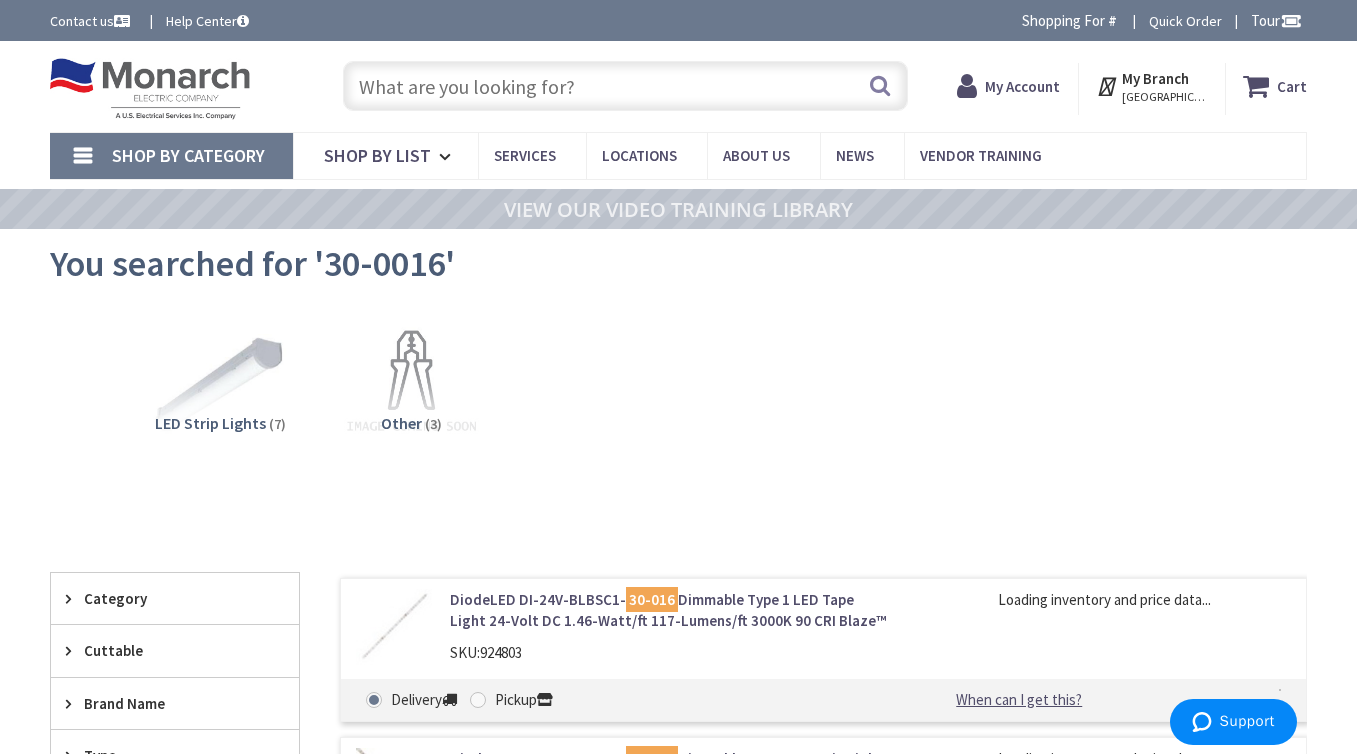 click at bounding box center (625, 86) 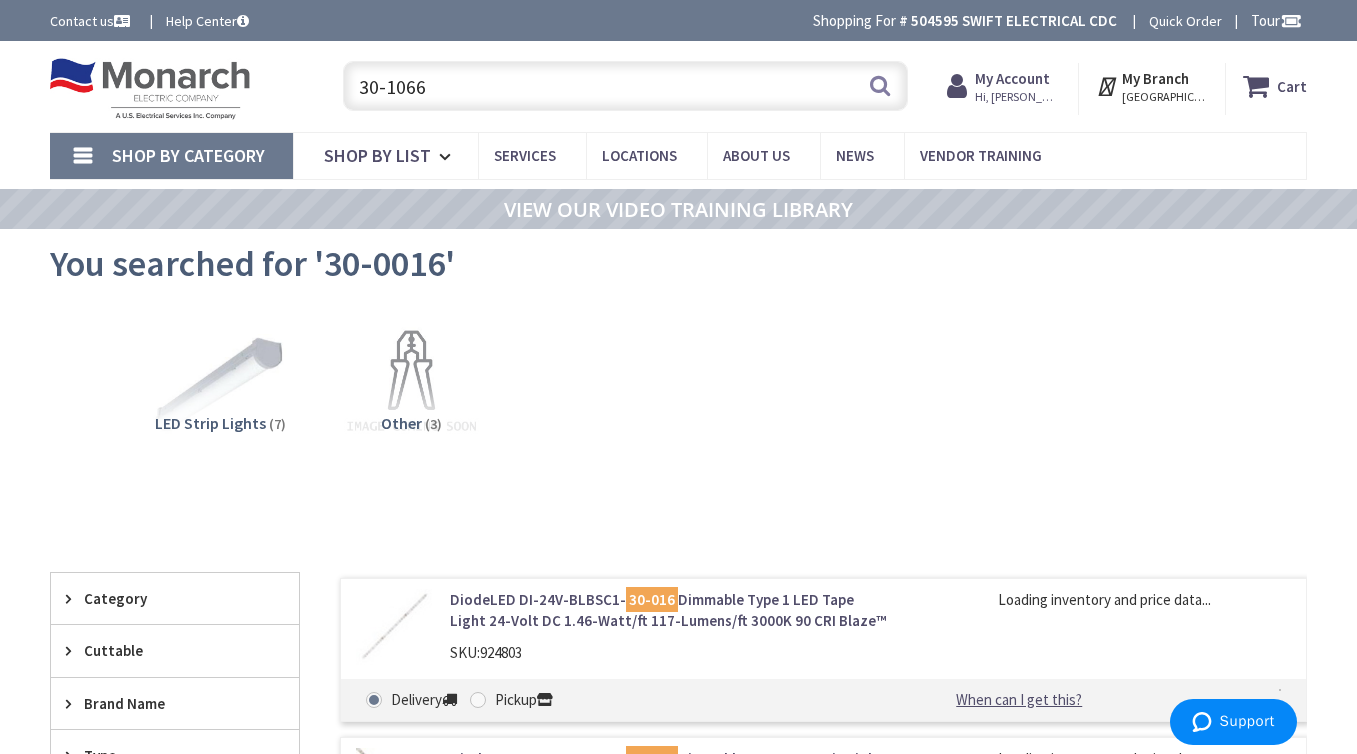 type on "30-1066" 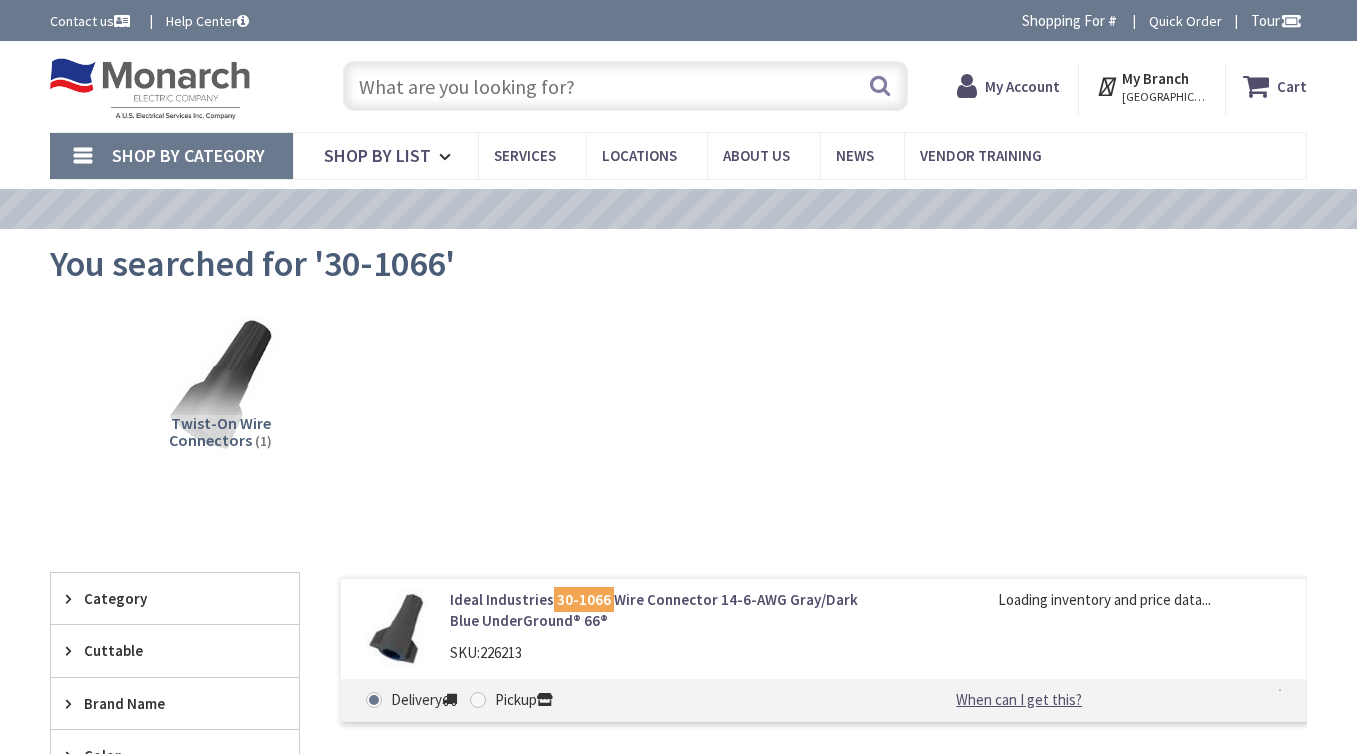 scroll, scrollTop: 0, scrollLeft: 0, axis: both 